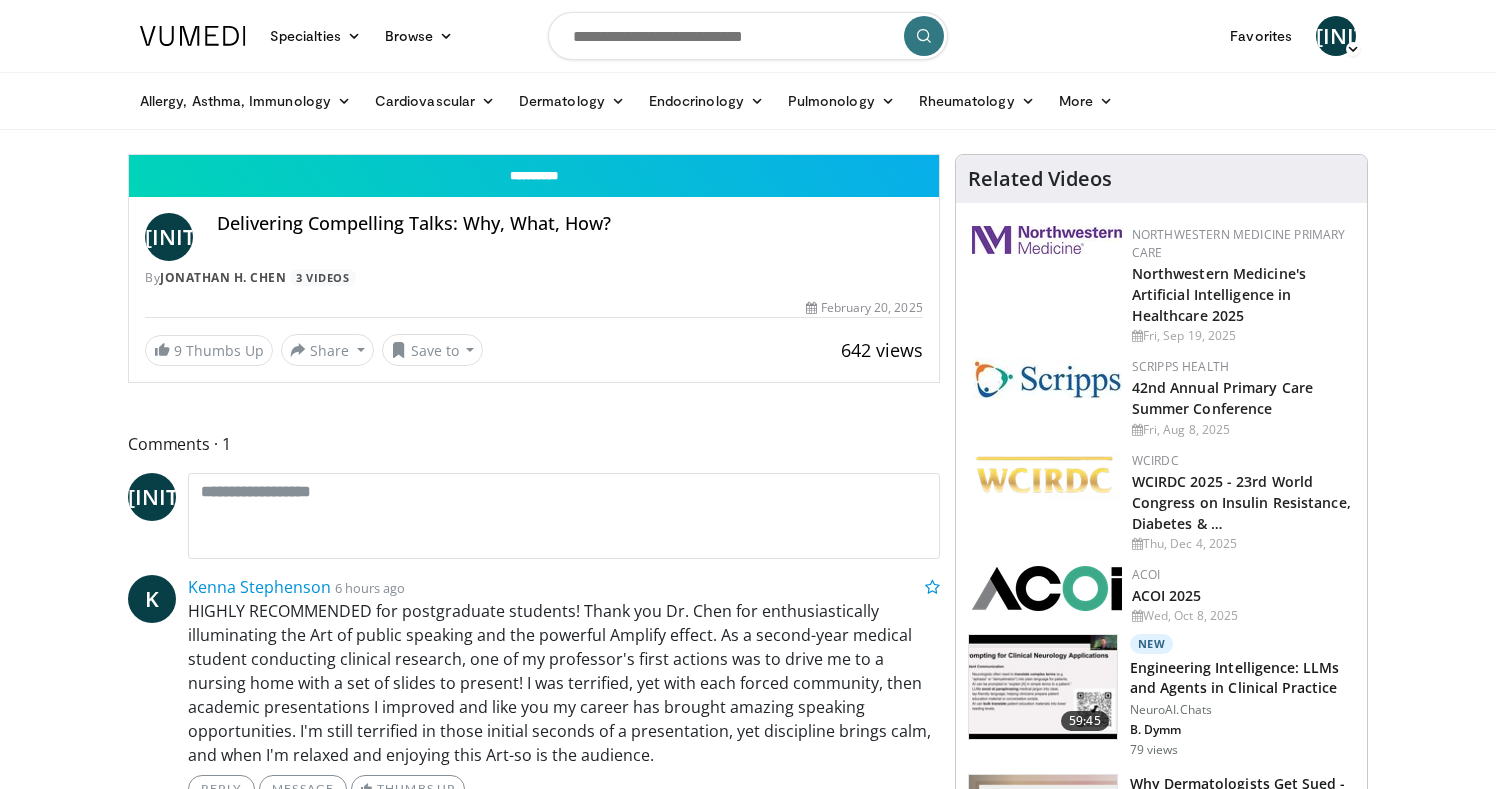 scroll, scrollTop: 0, scrollLeft: 0, axis: both 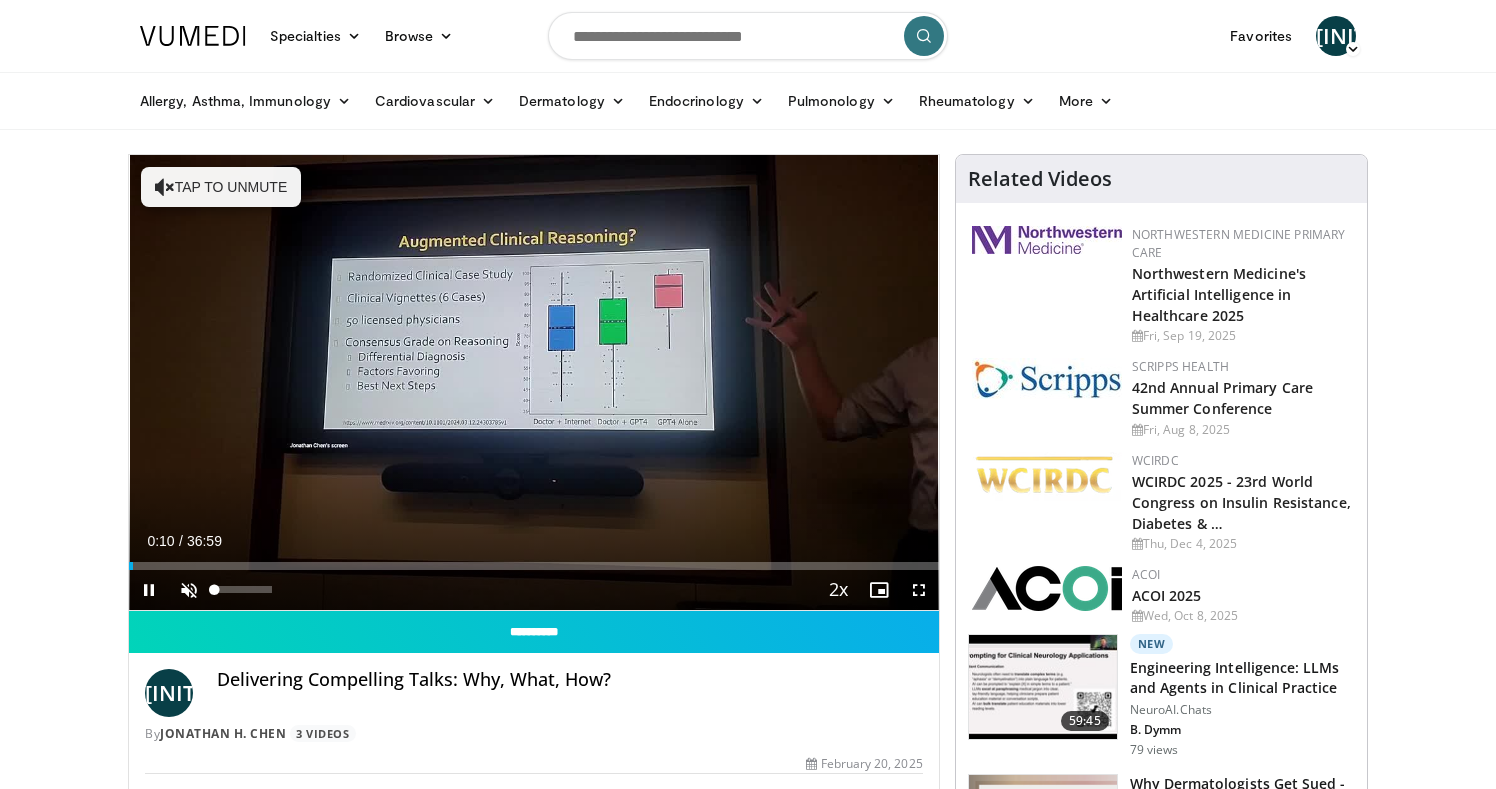 click at bounding box center [189, 590] 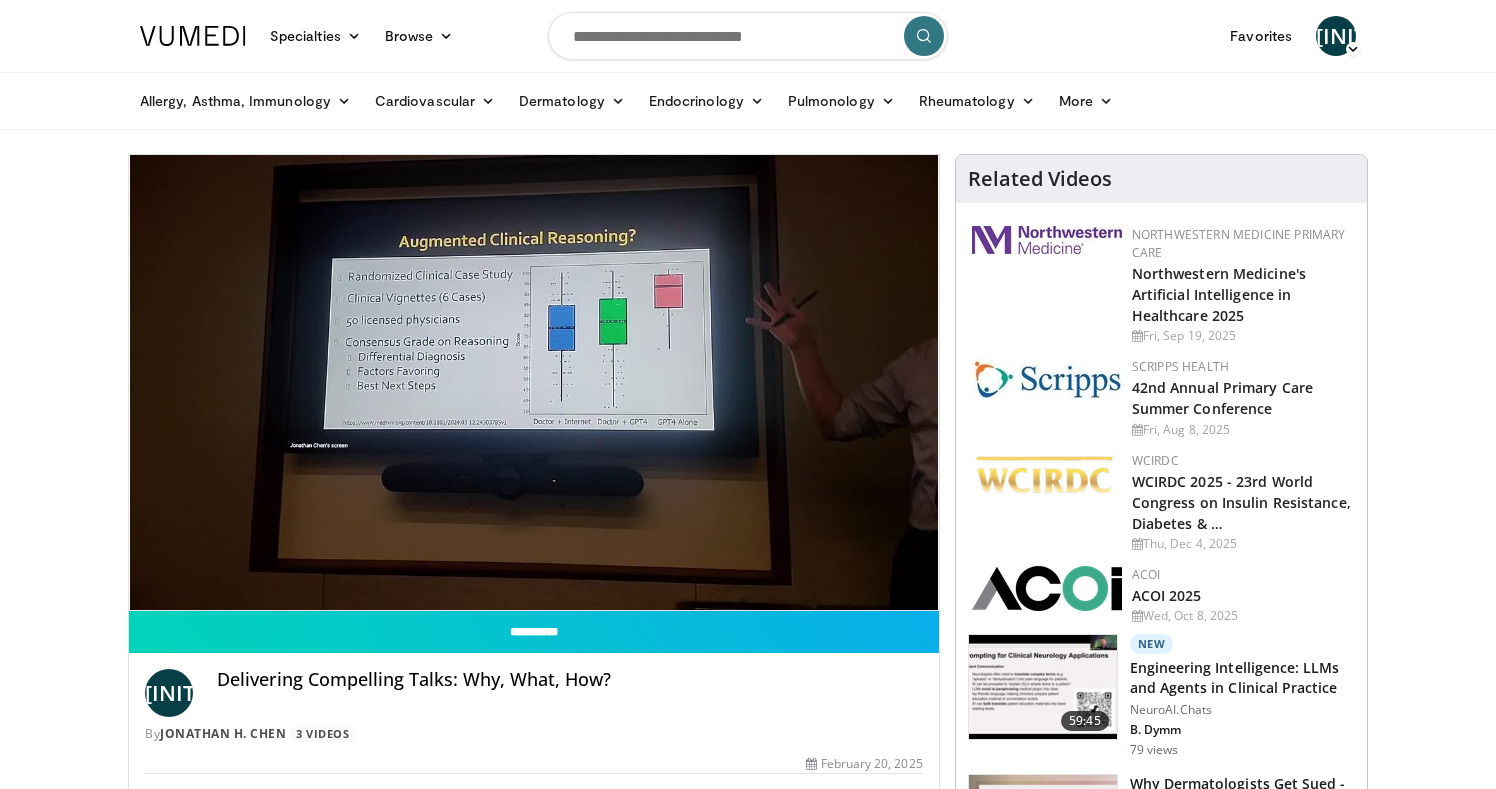 scroll, scrollTop: 4, scrollLeft: 0, axis: vertical 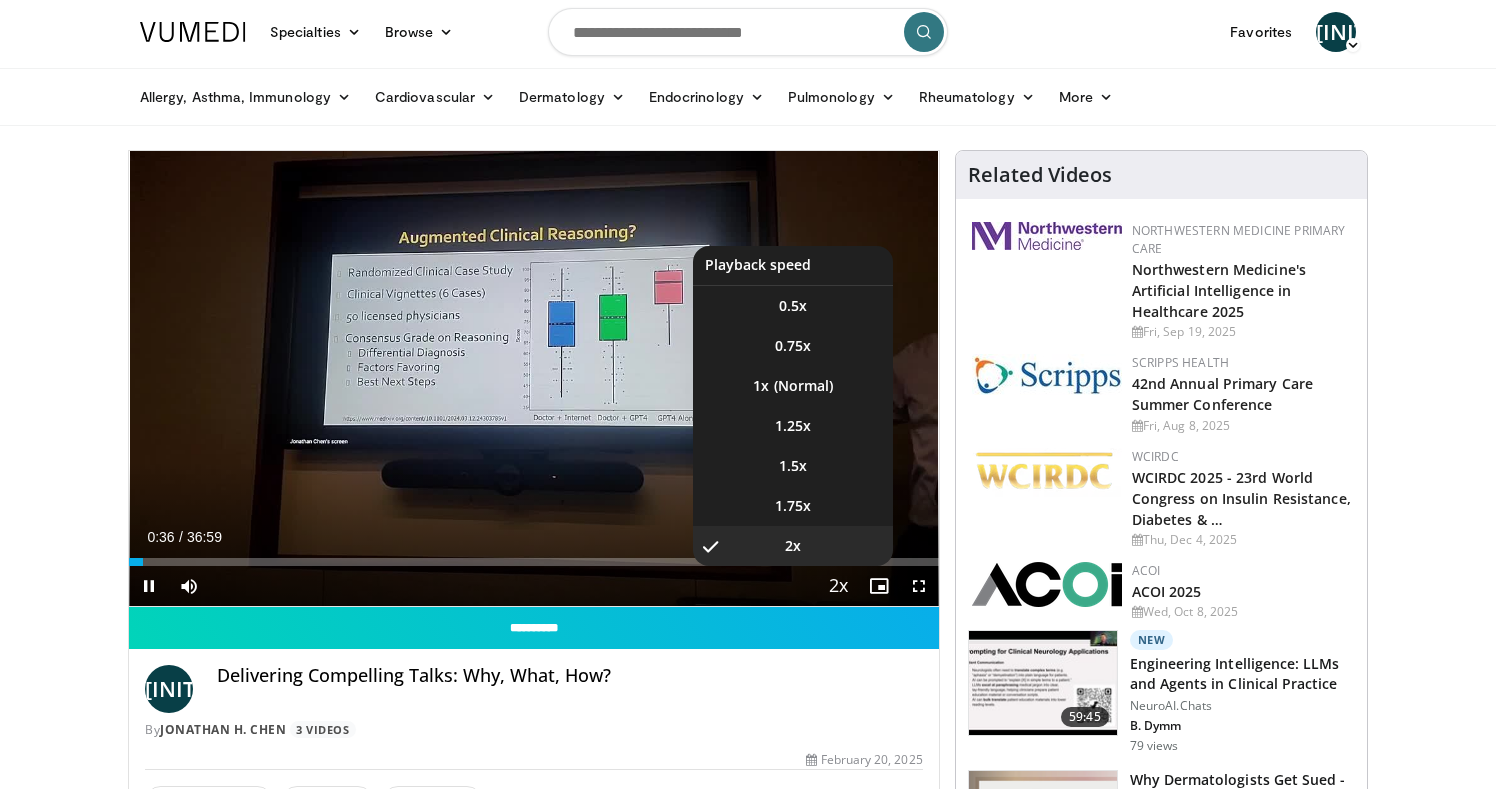 click at bounding box center (839, 587) 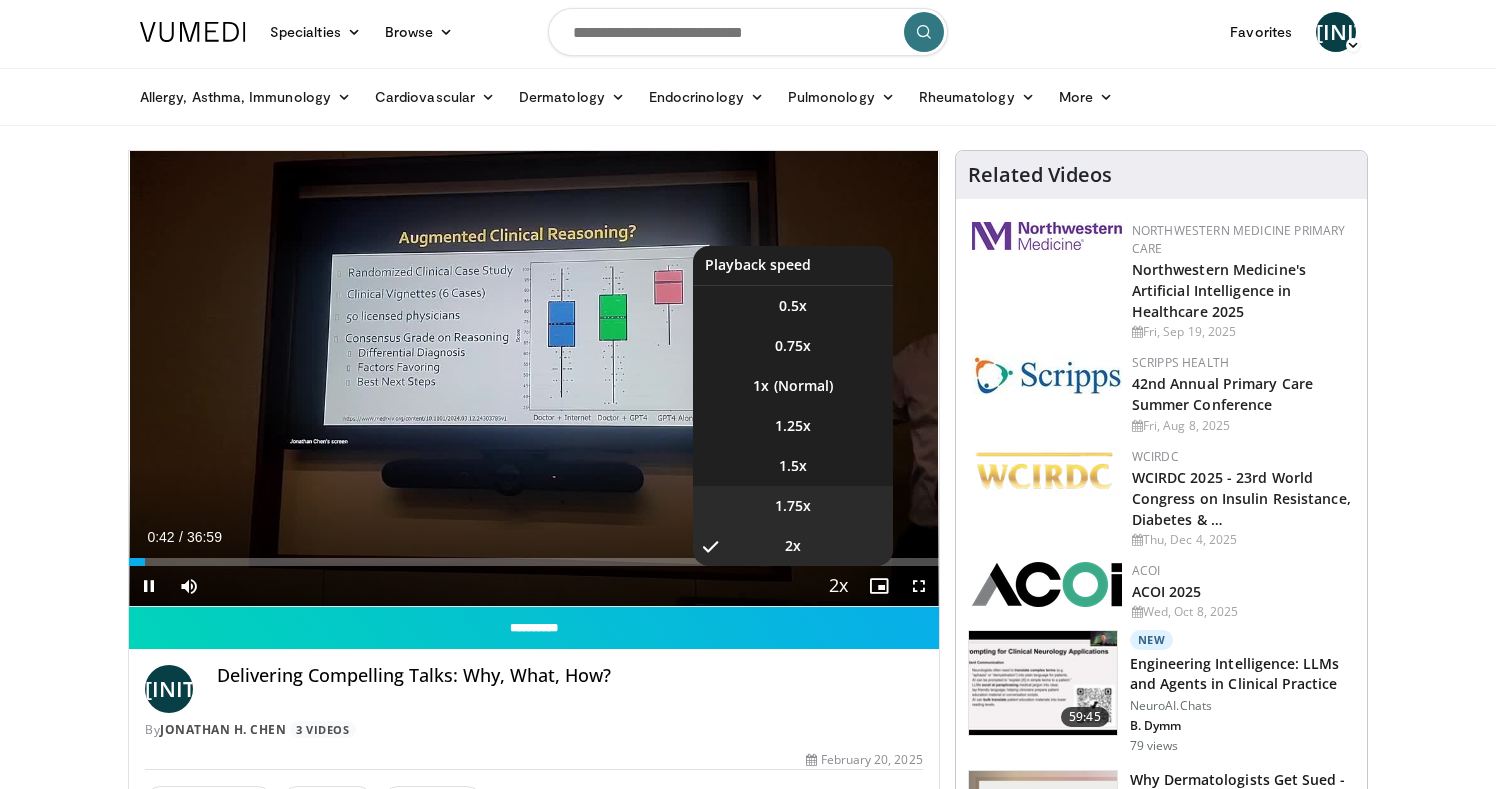 click on "1.75x" at bounding box center [793, 306] 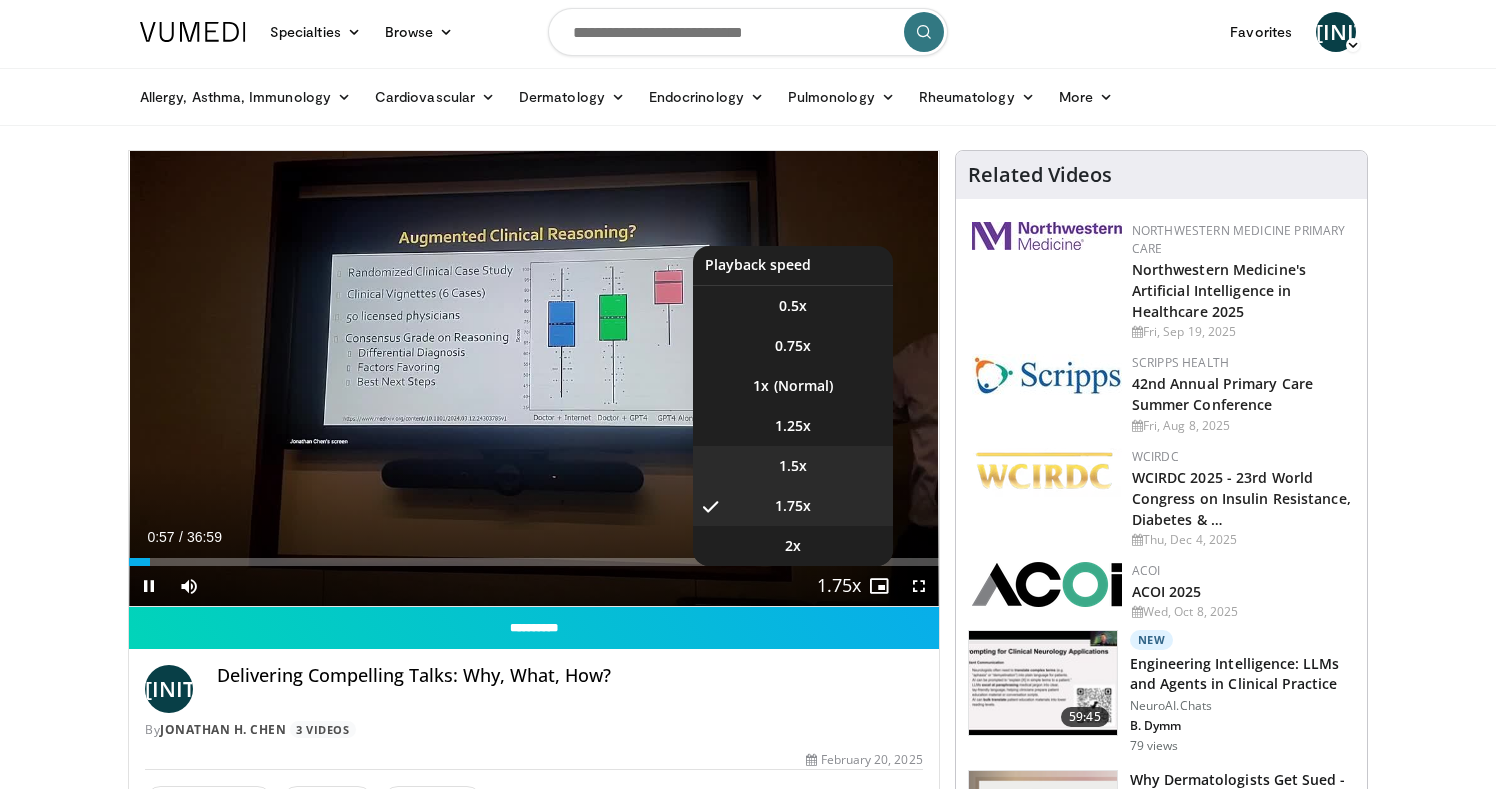 click on "1.5x" at bounding box center [793, 306] 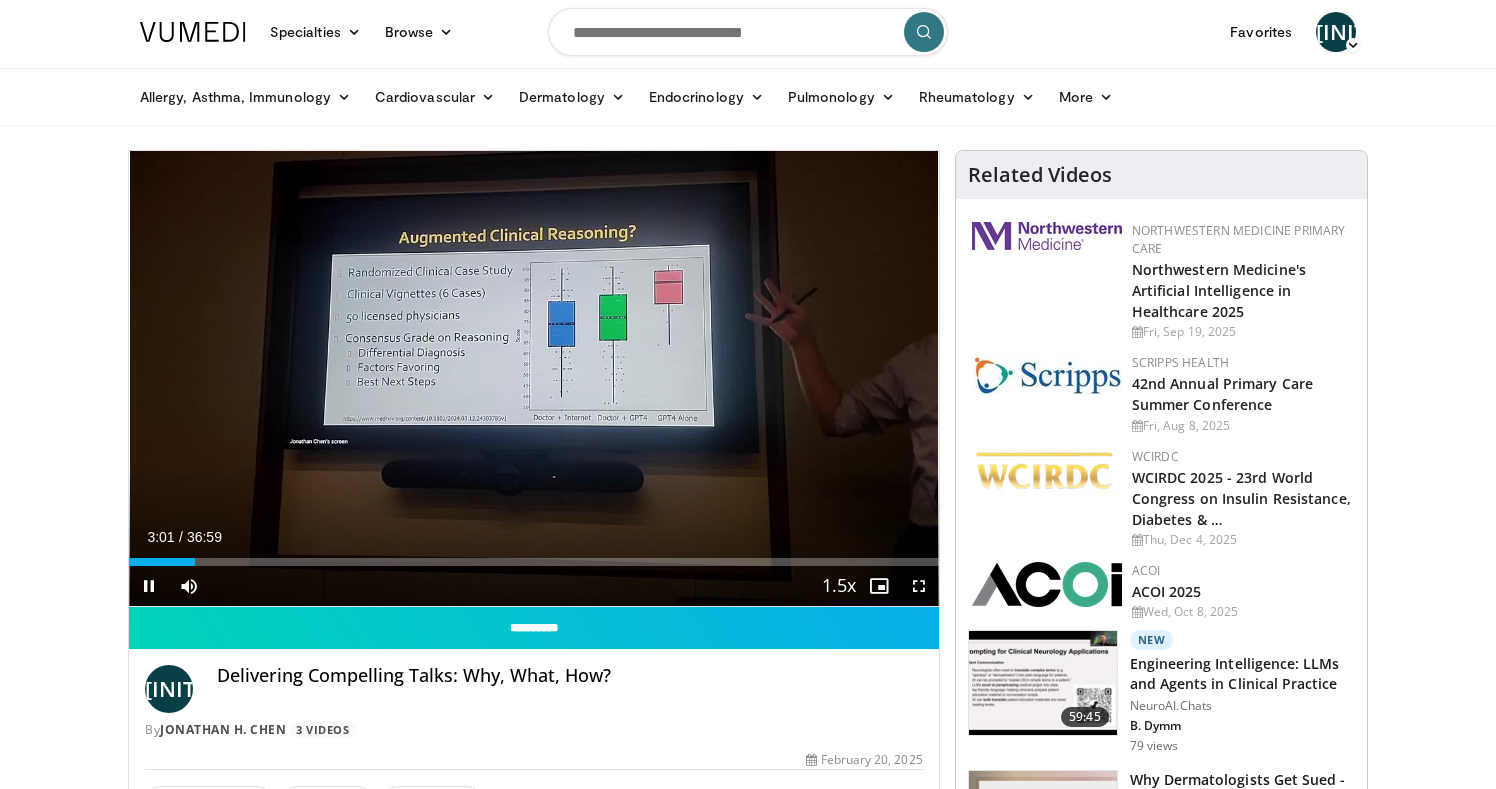 click at bounding box center [149, 586] 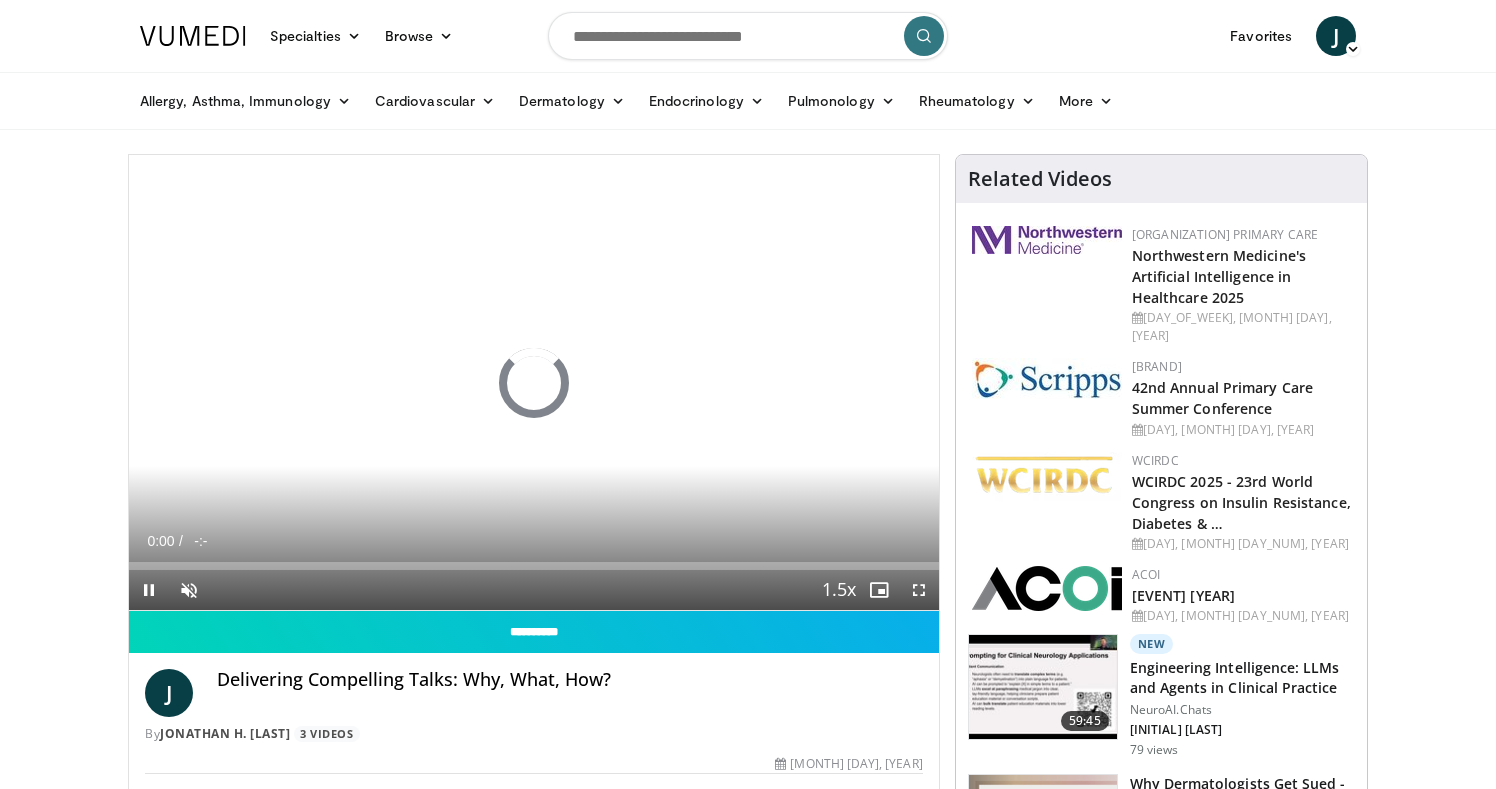 scroll, scrollTop: 0, scrollLeft: 0, axis: both 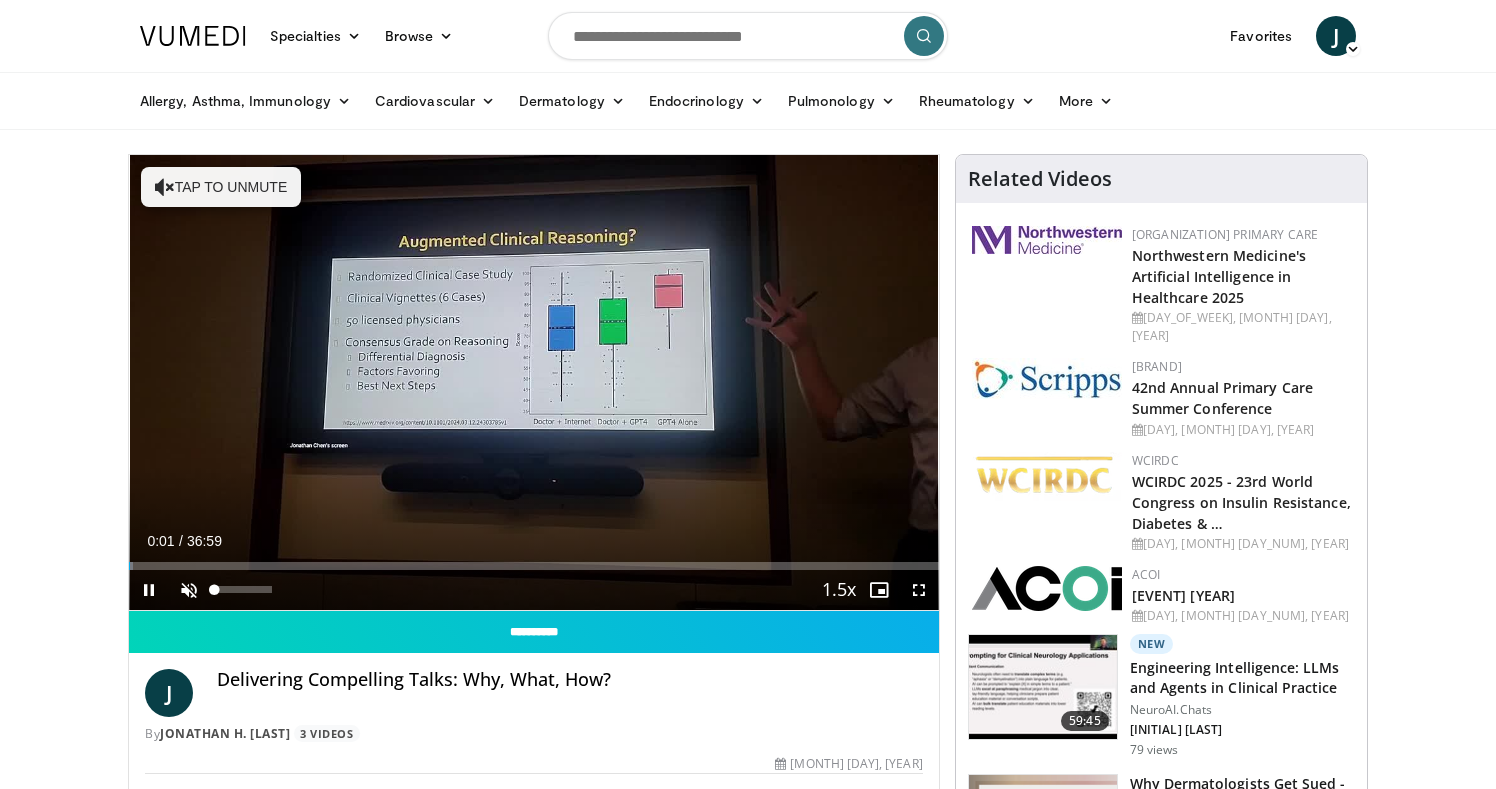 click at bounding box center [189, 590] 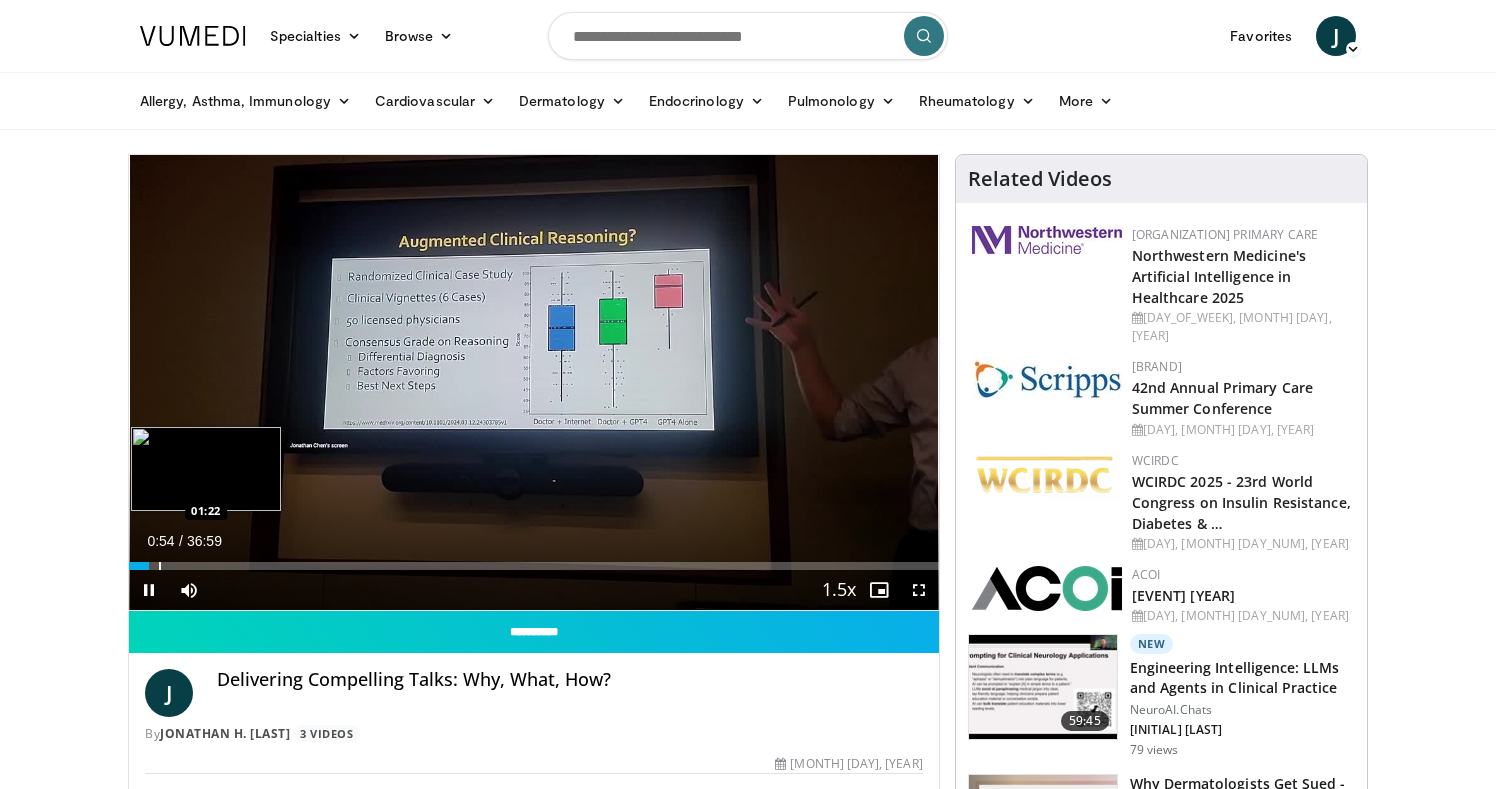 click at bounding box center [160, 566] 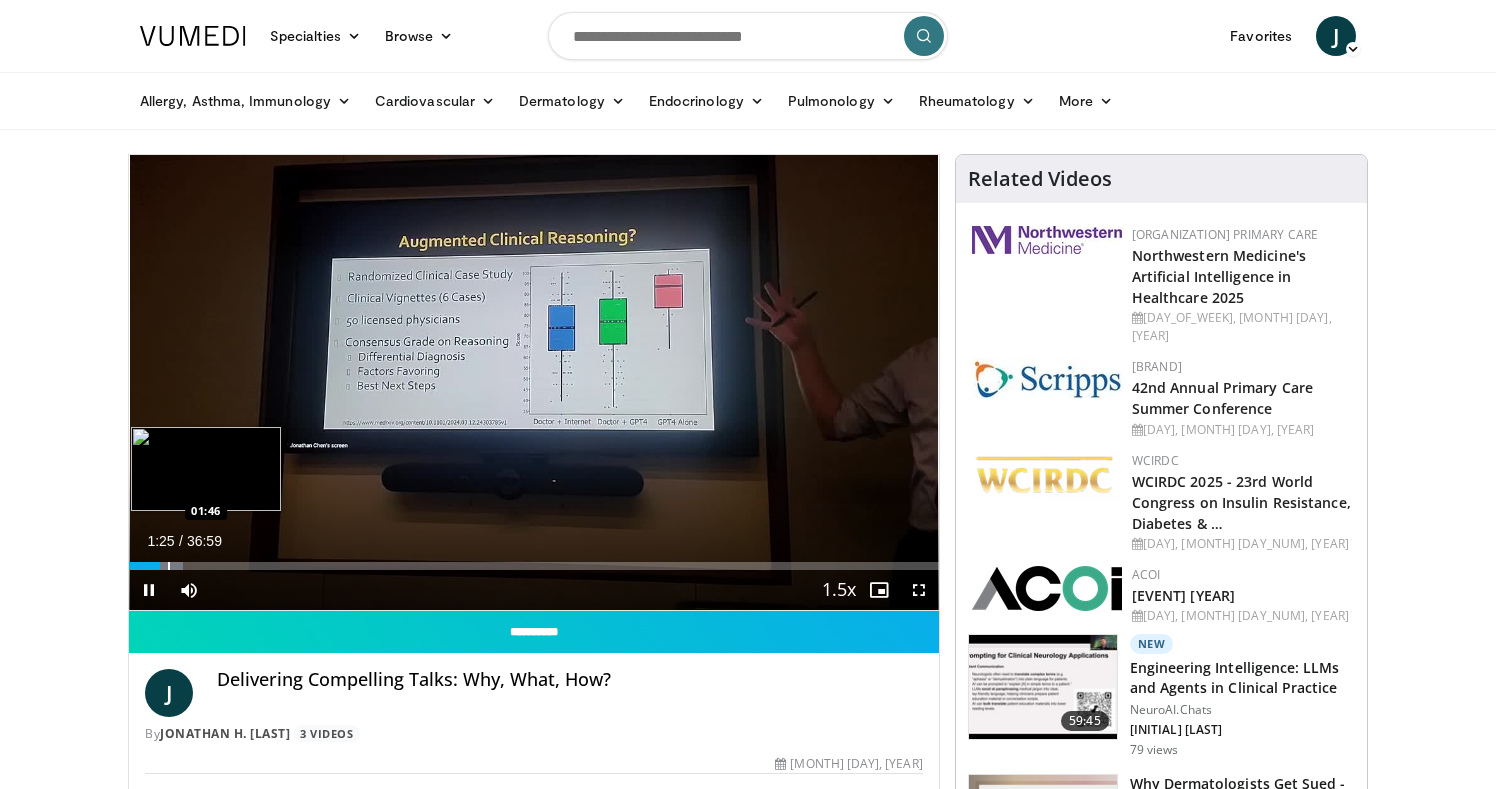 click at bounding box center [169, 566] 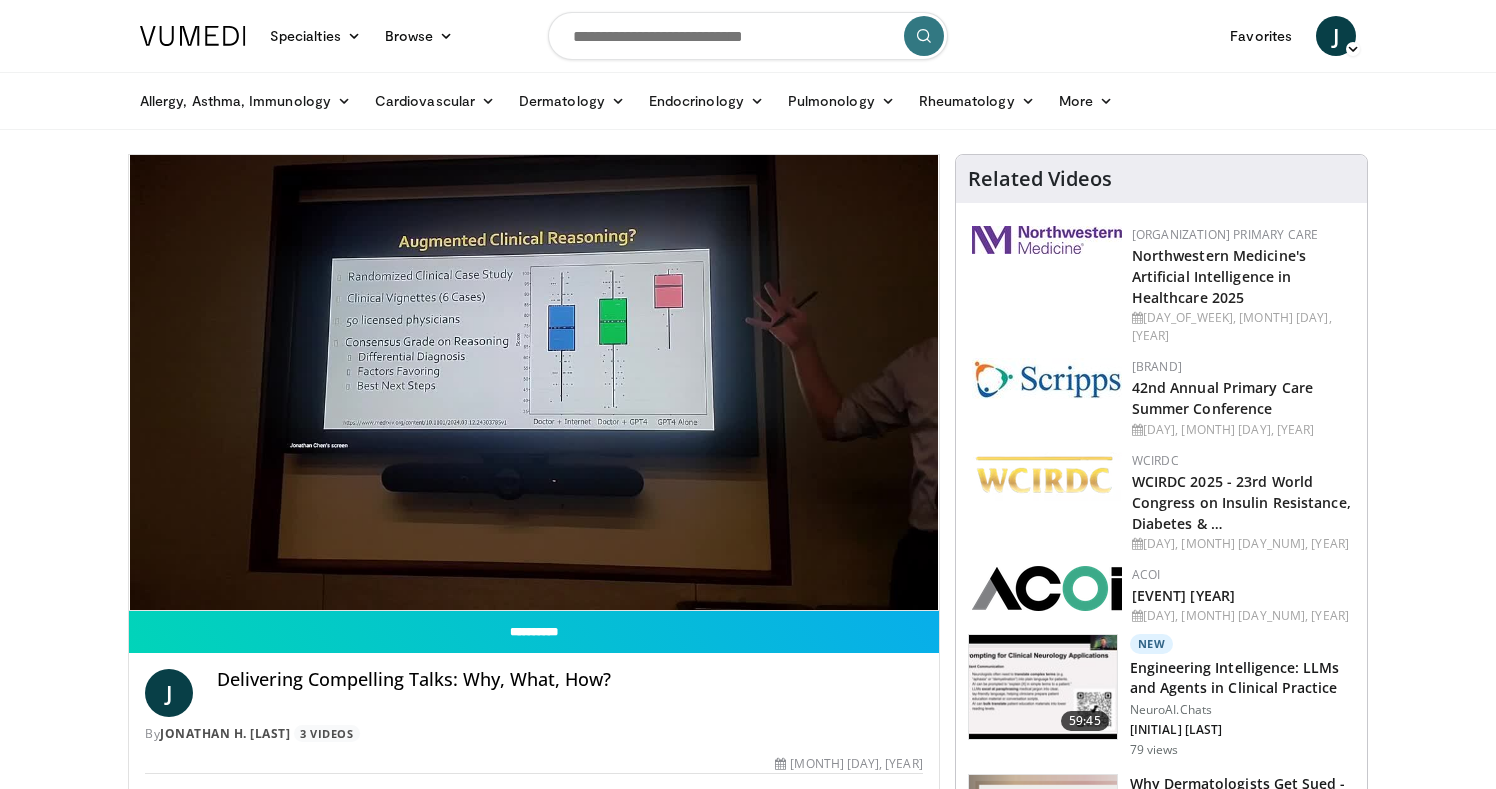 click on "10 seconds
Tap to unmute" at bounding box center (534, 382) 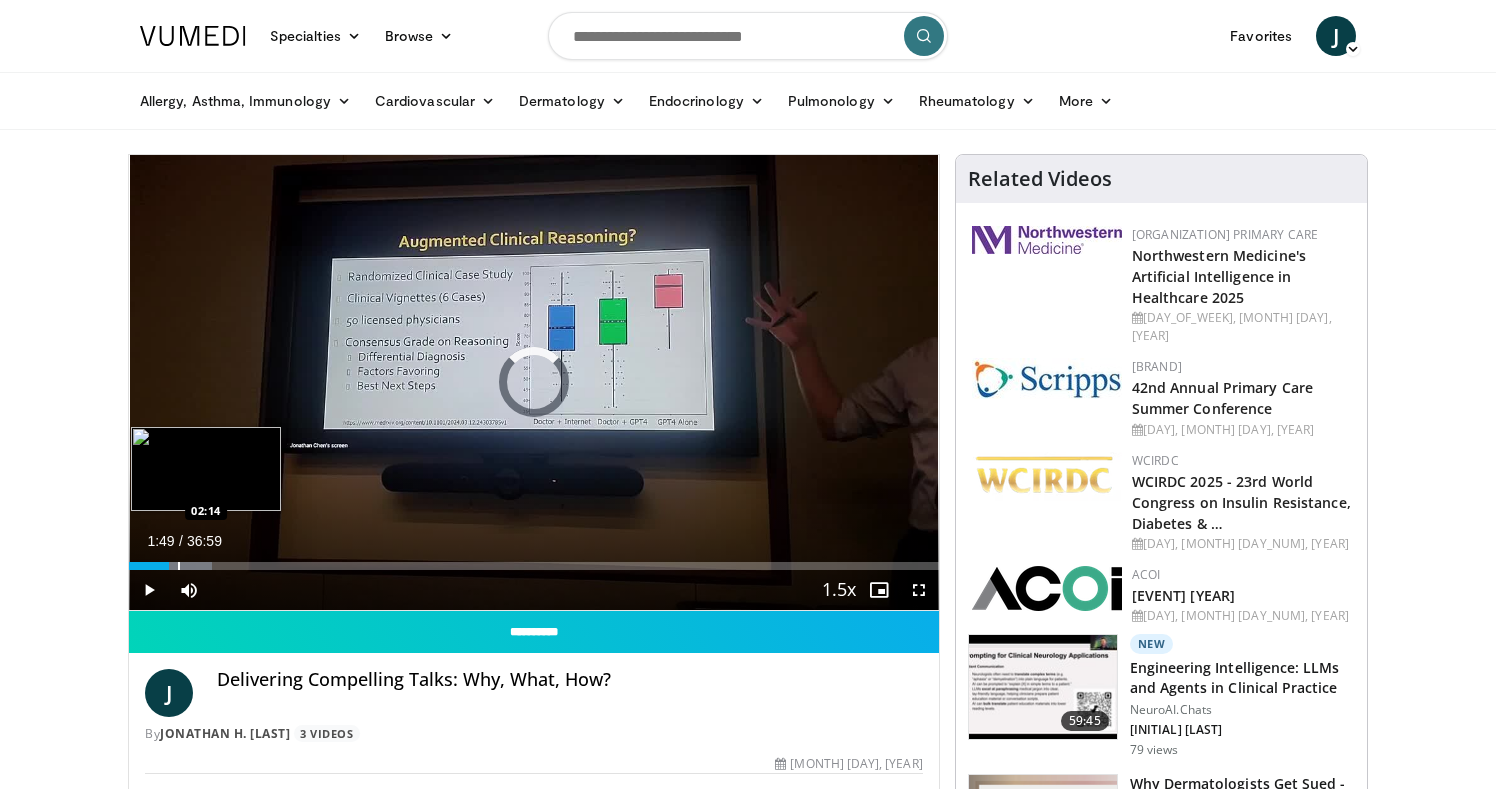 click at bounding box center (179, 566) 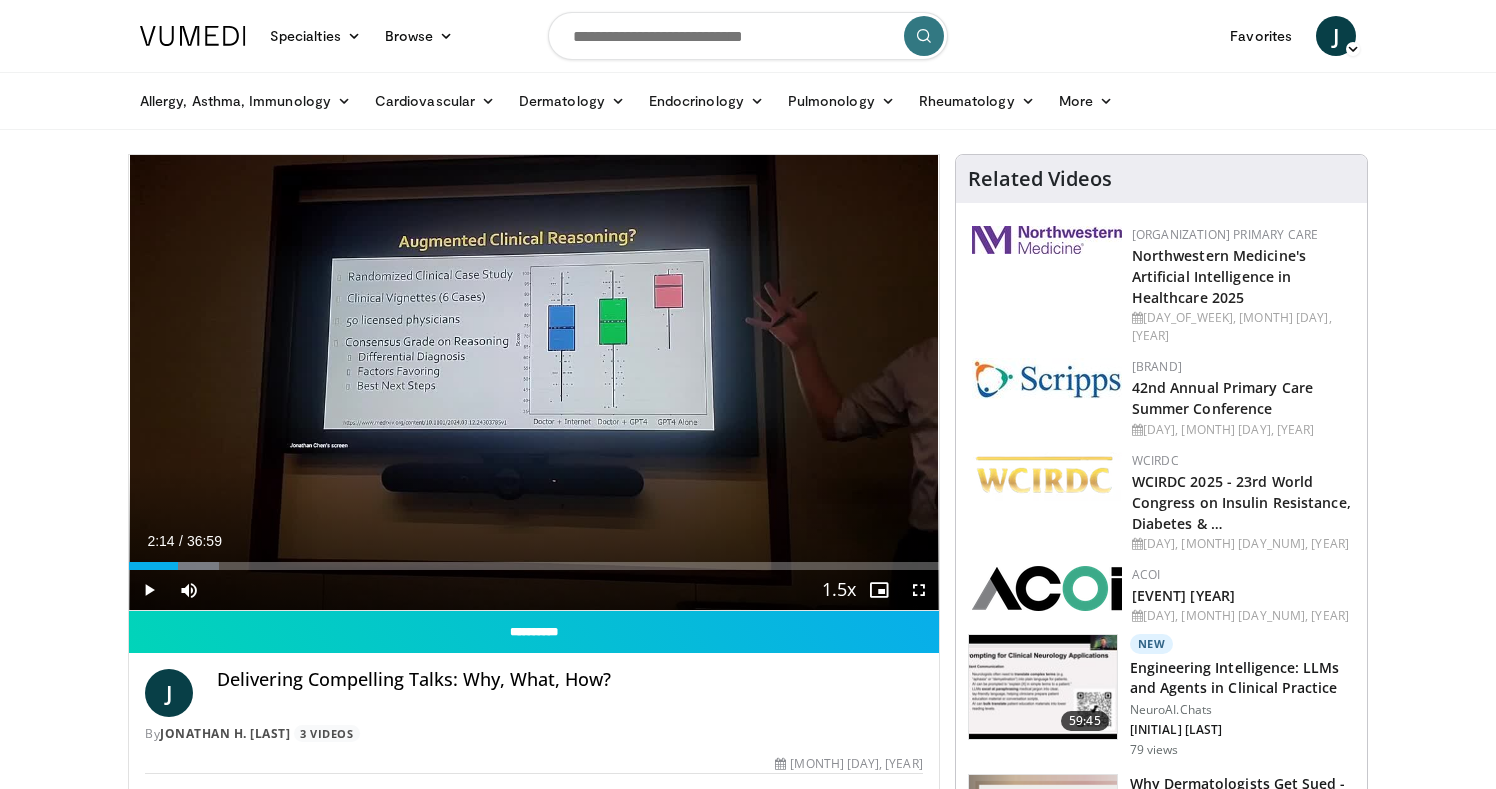 click at bounding box center (149, 590) 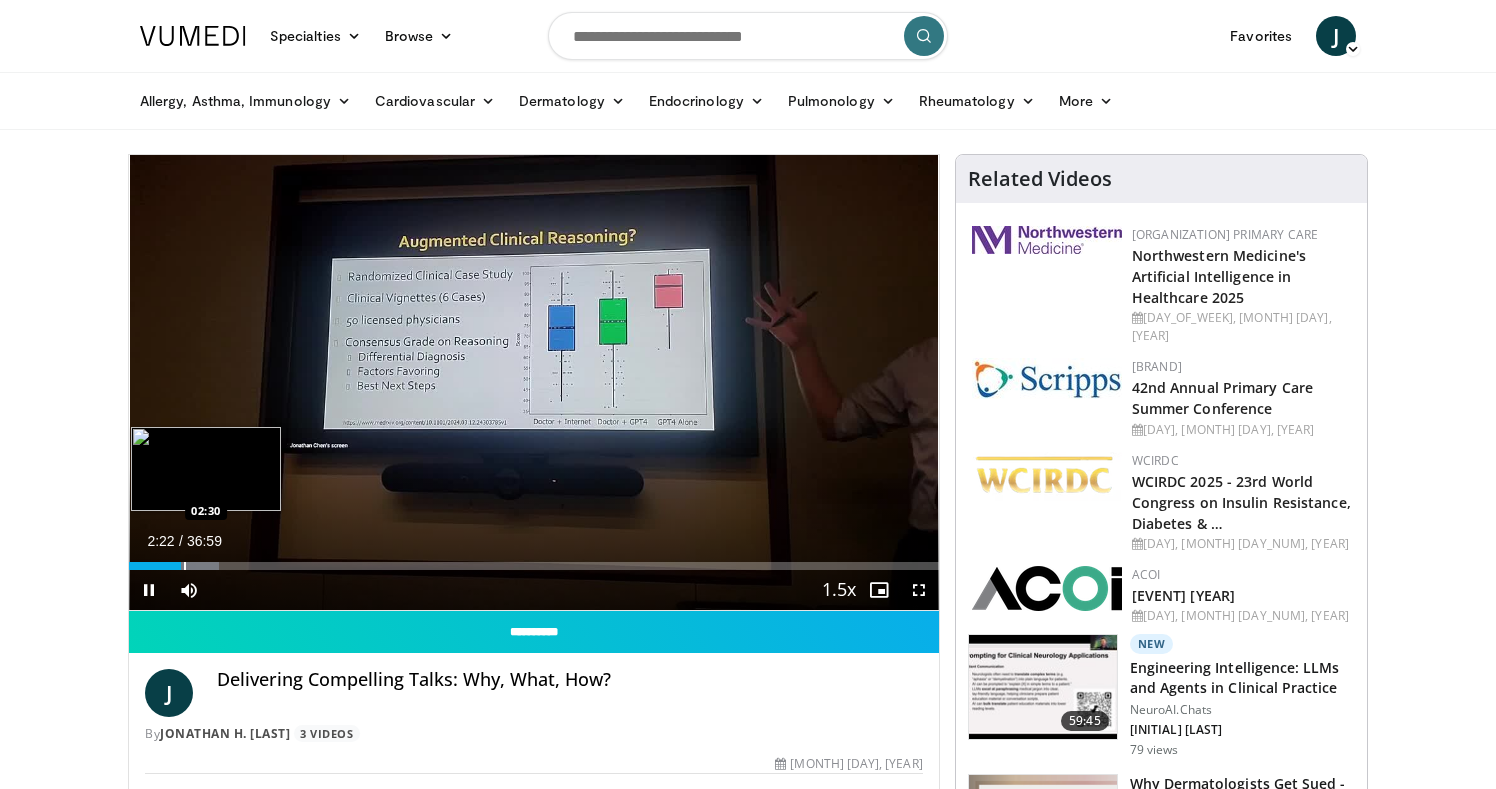 click at bounding box center (185, 566) 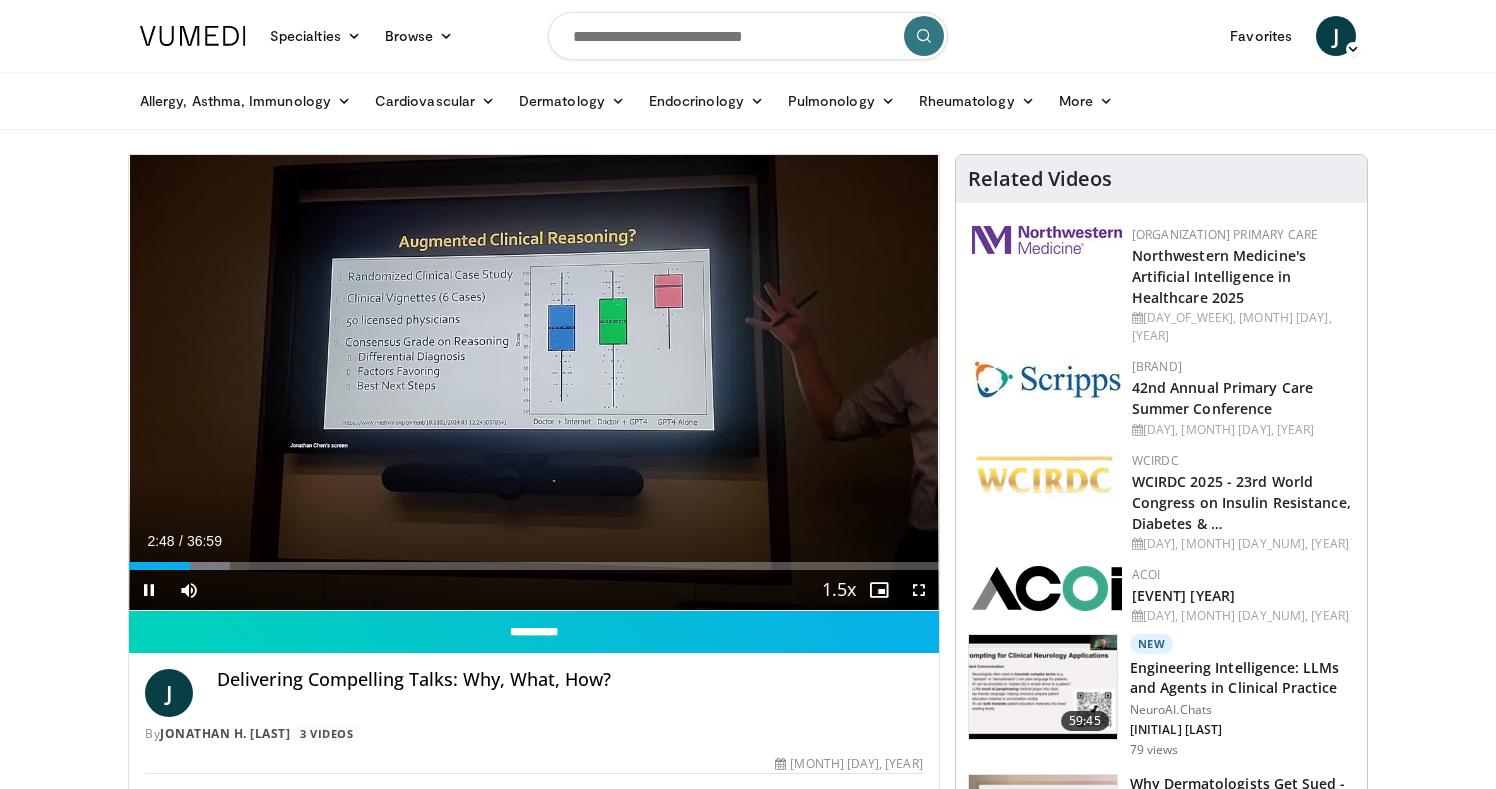 click at bounding box center [919, 590] 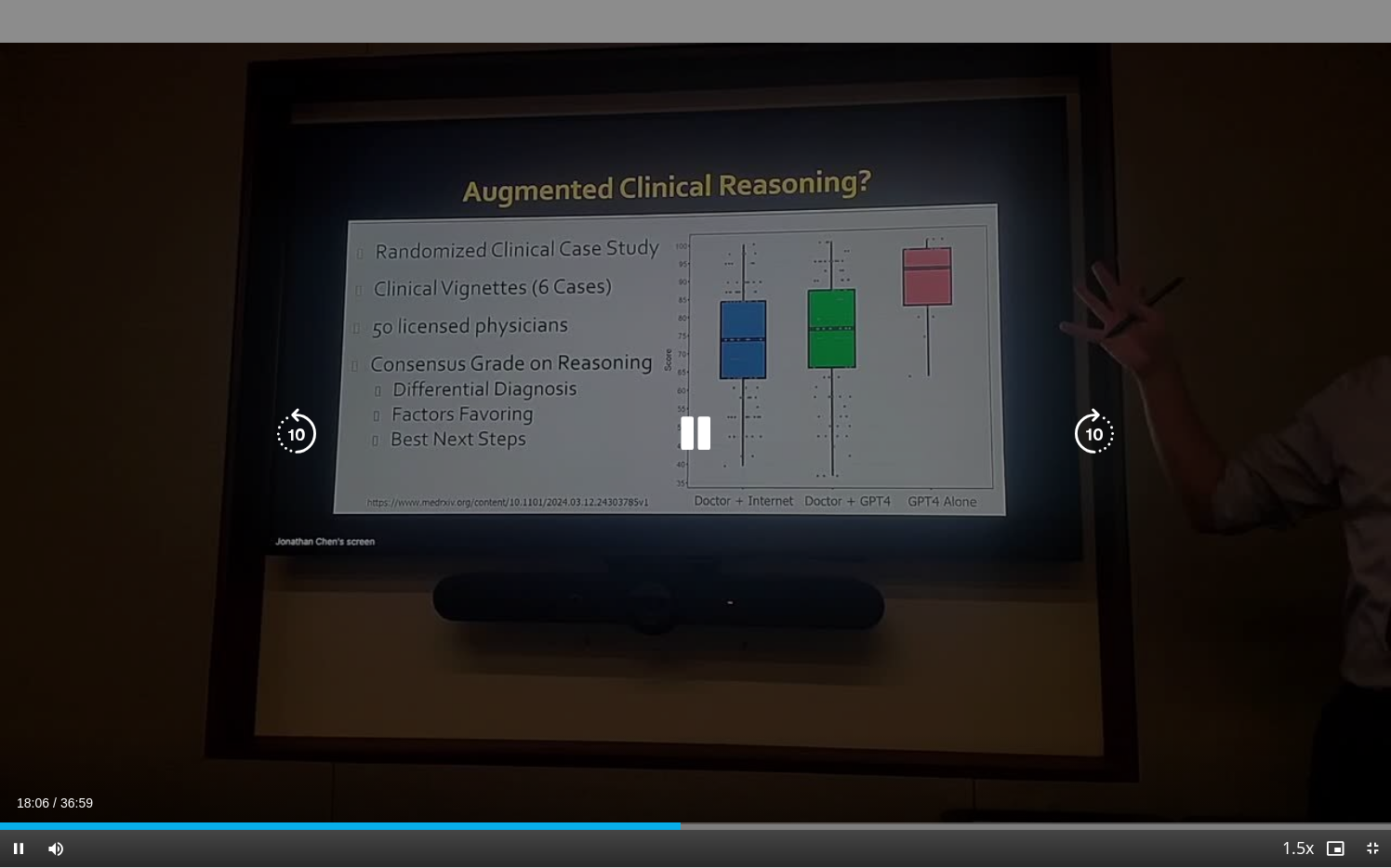 click on "10 seconds
Tap to unmute" at bounding box center [696, 433] 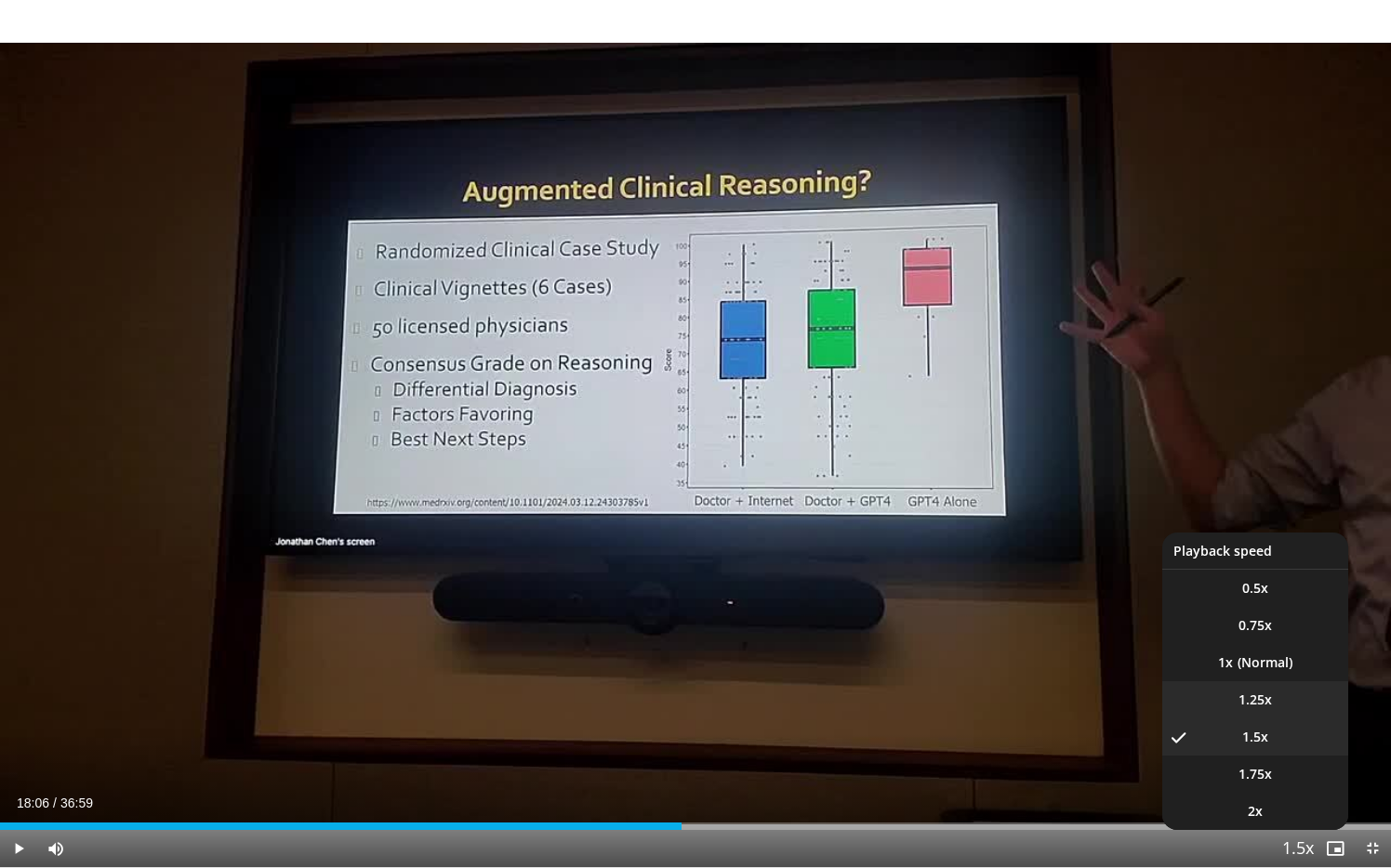 click on "1.25x" at bounding box center (1255, 588) 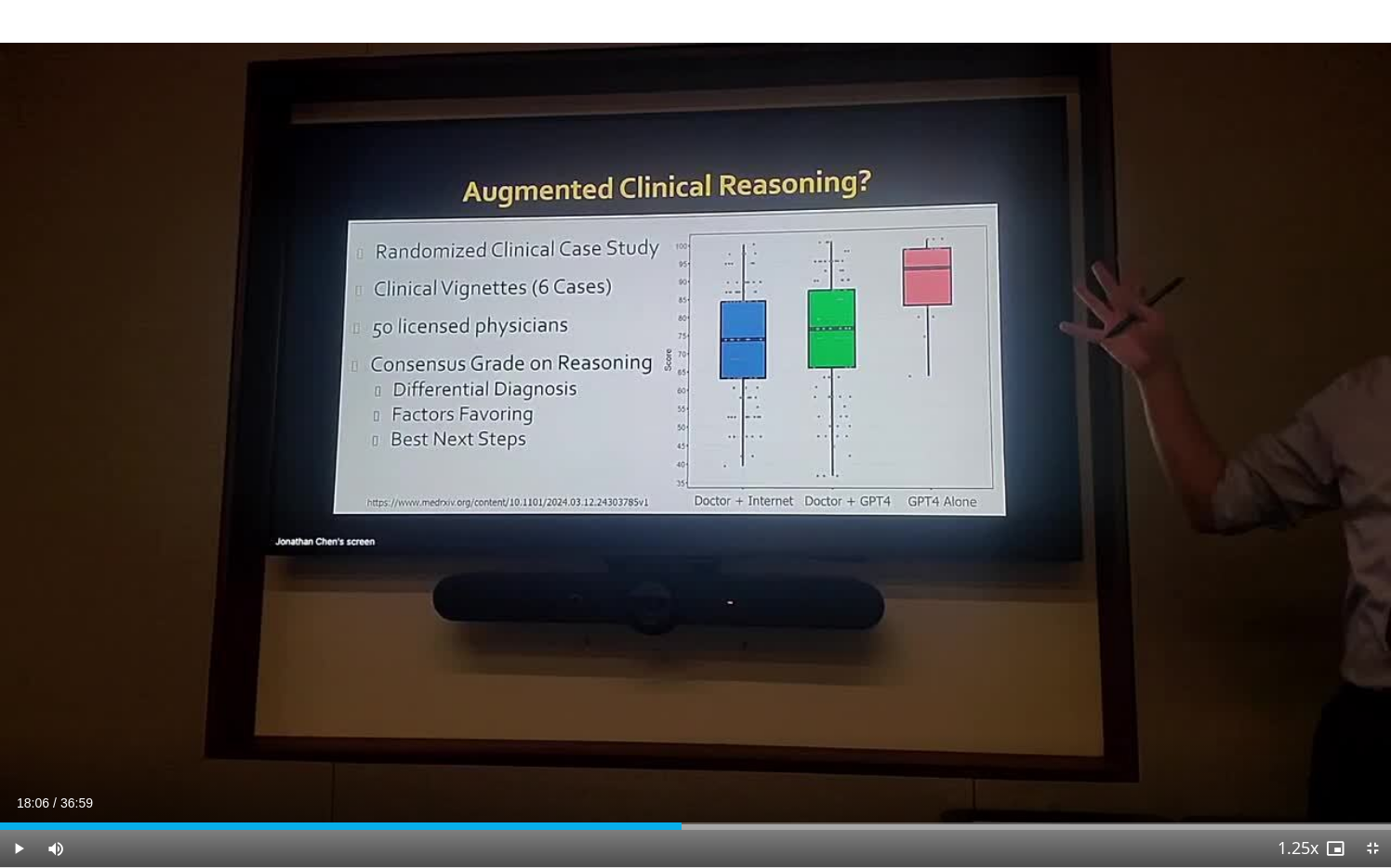 click at bounding box center [19, 848] 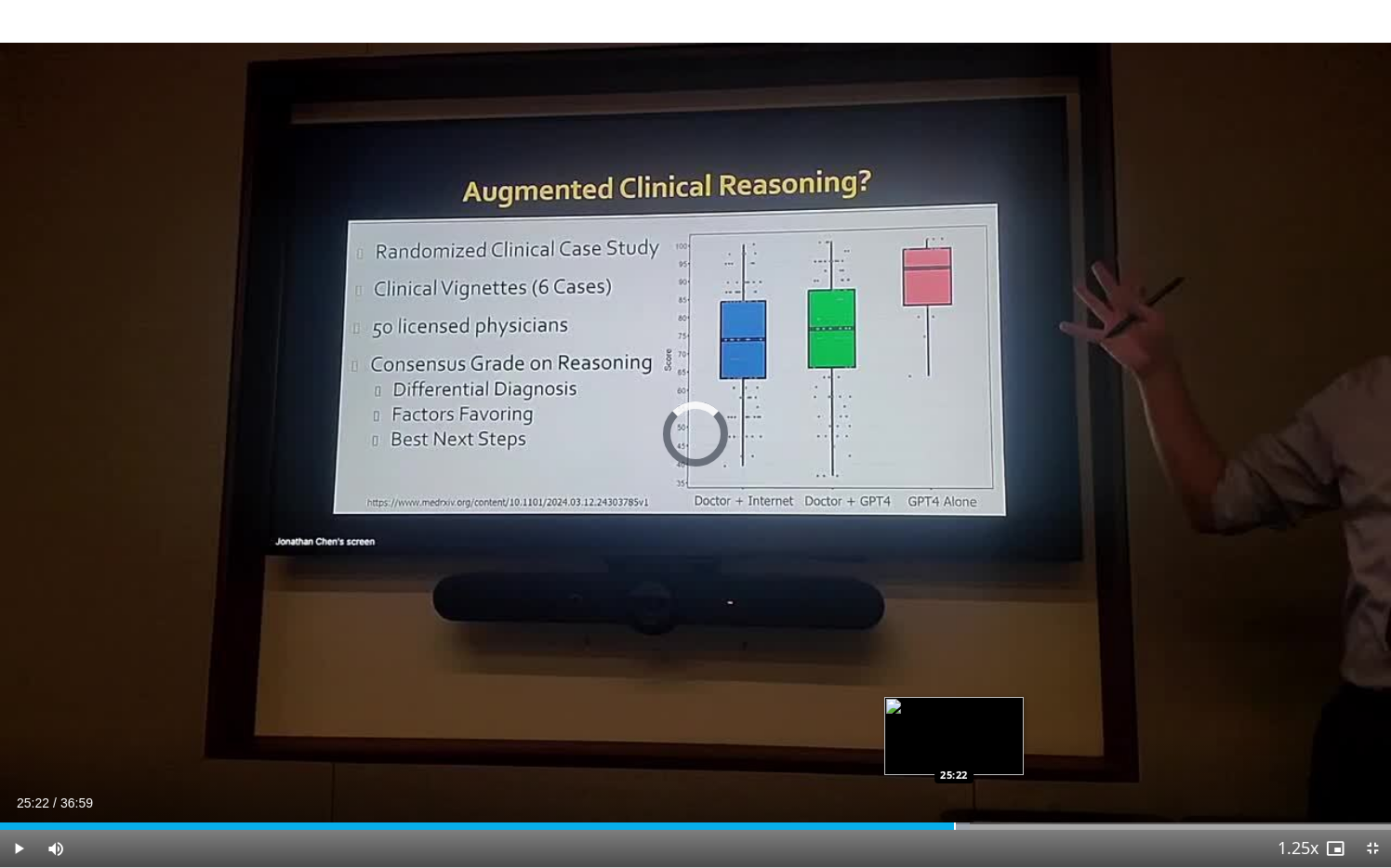 click at bounding box center [955, 826] 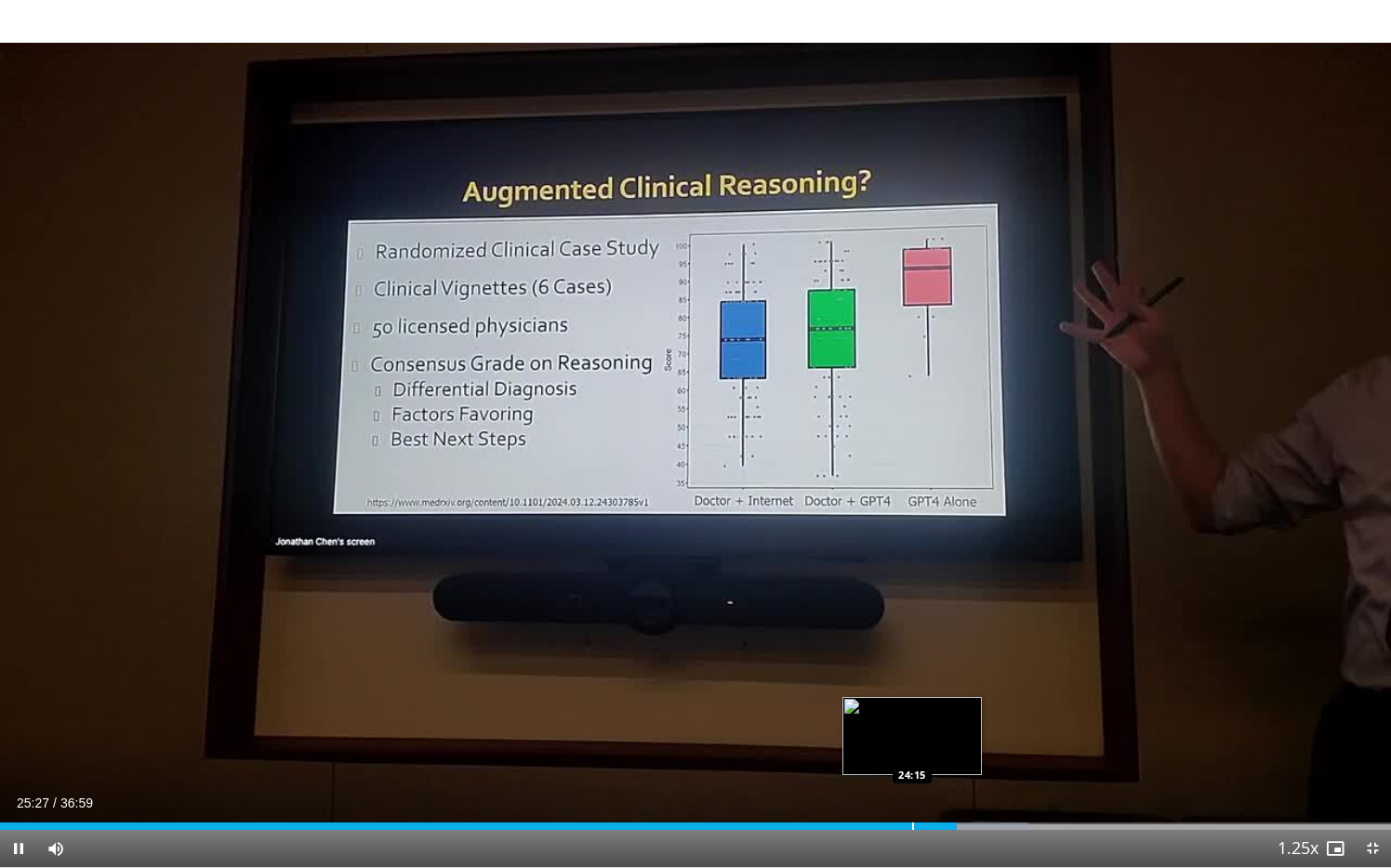 click at bounding box center [913, 826] 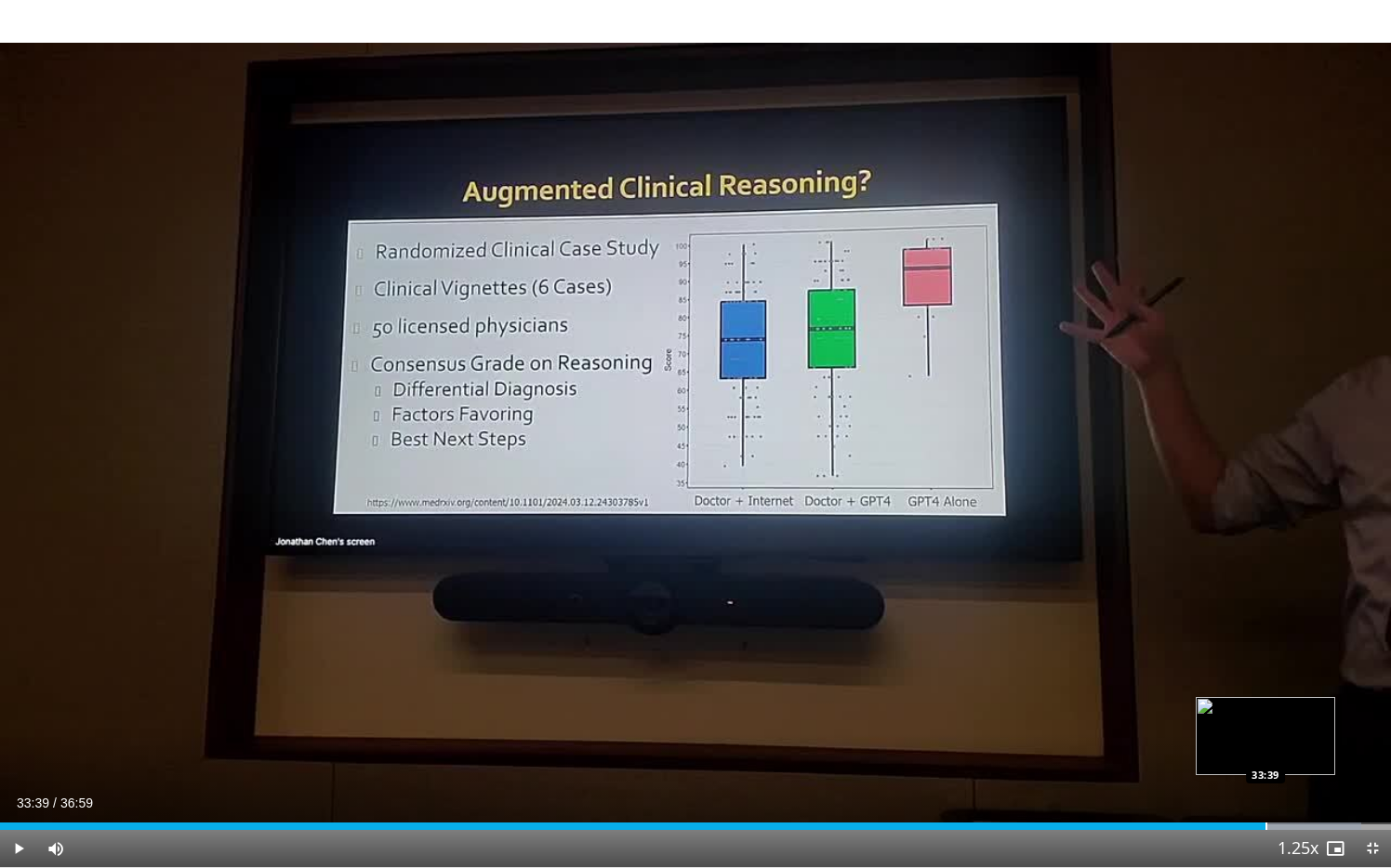 click at bounding box center (1266, 826) 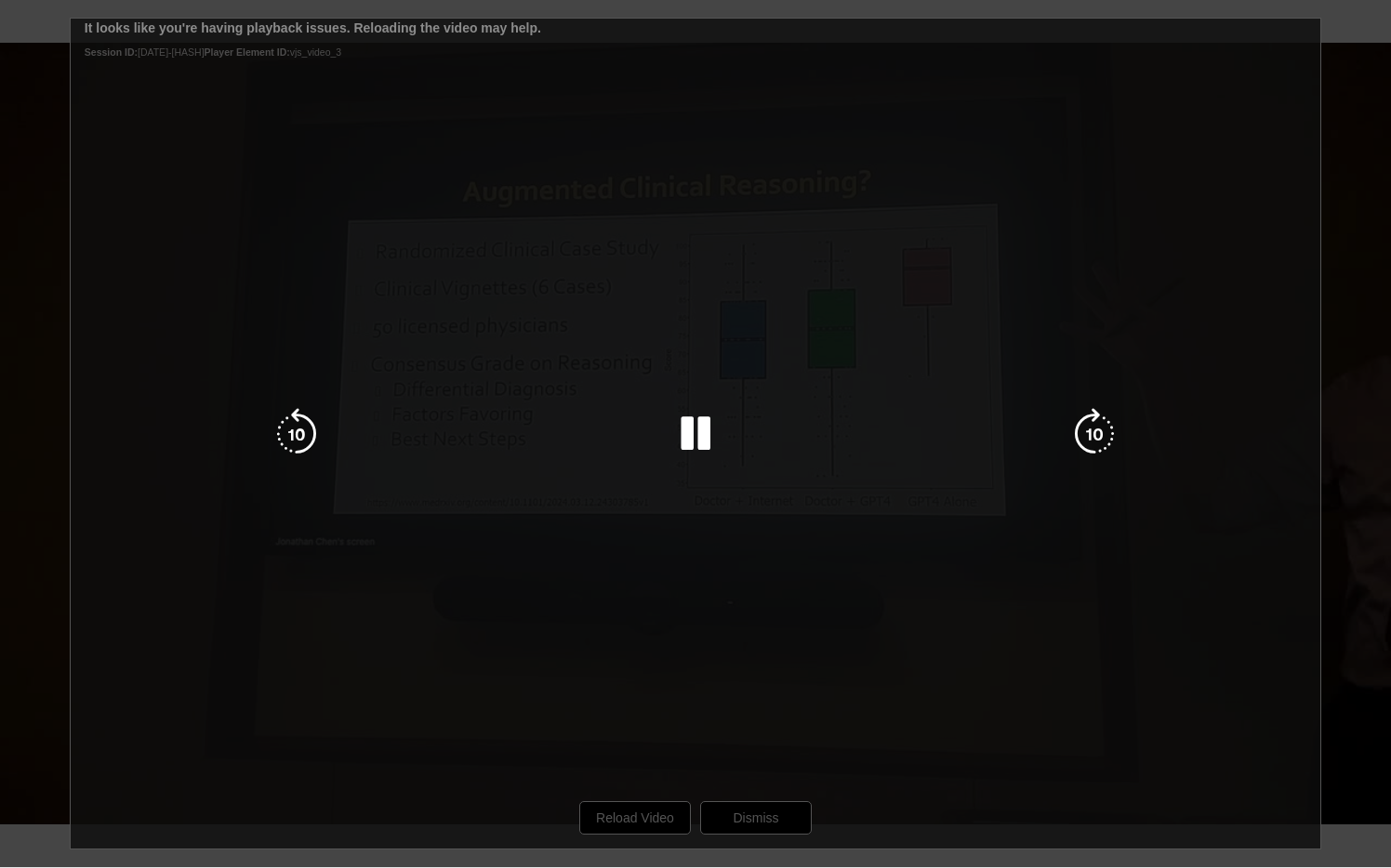 click on "10 seconds
Tap to unmute" at bounding box center [696, 433] 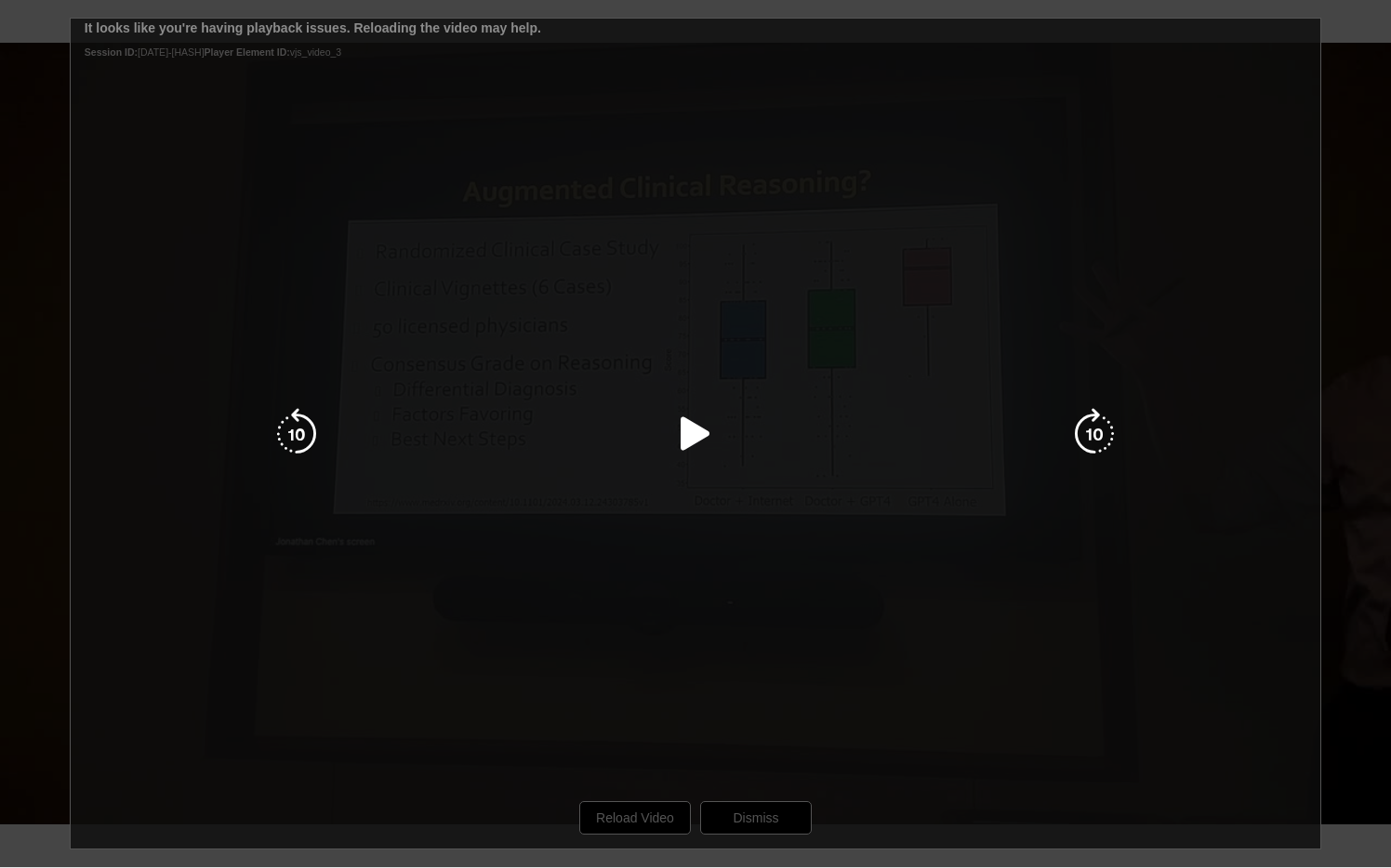 click on "10 seconds
Tap to unmute" at bounding box center [696, 433] 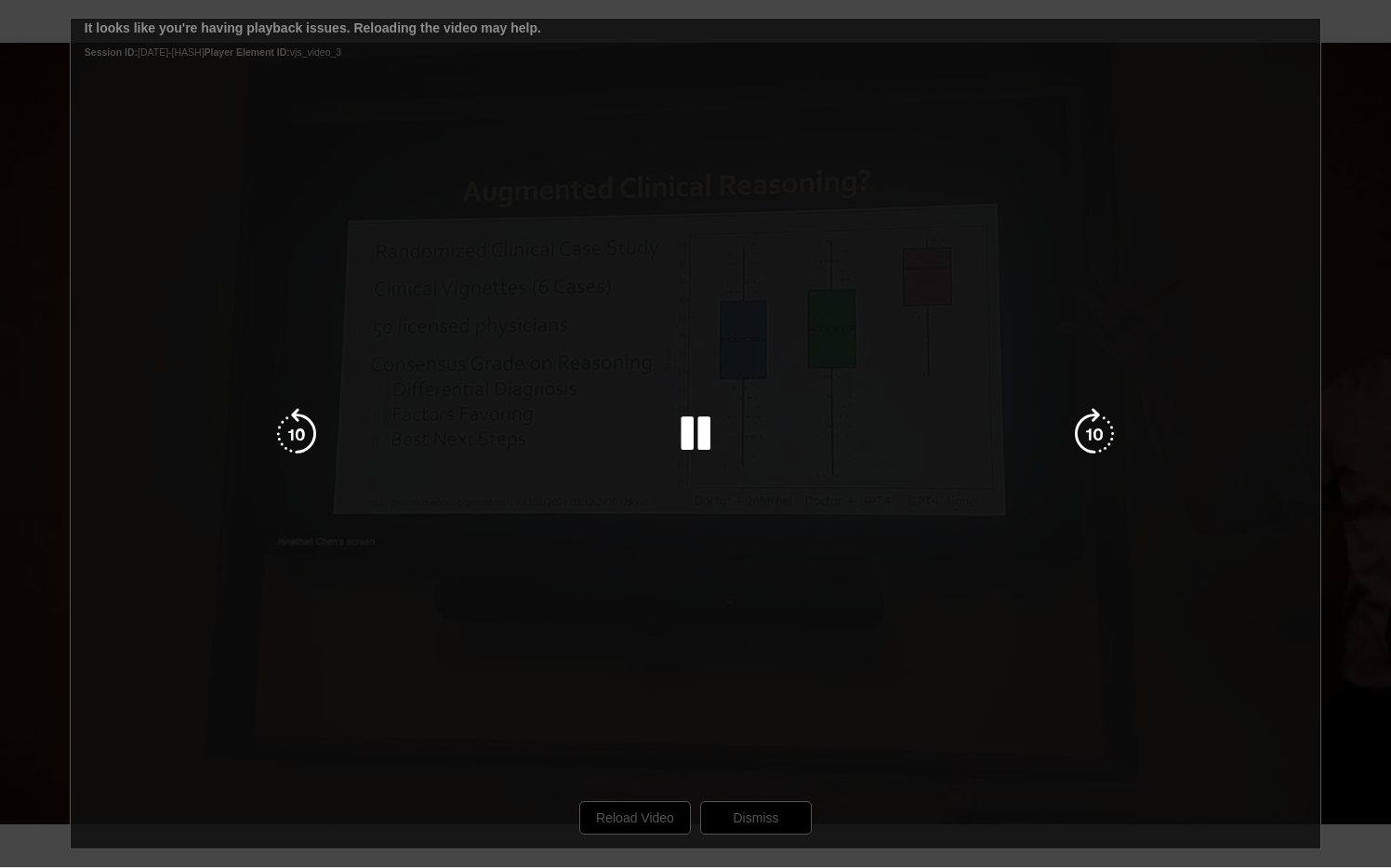 click on "10 seconds
Tap to unmute" at bounding box center [696, 433] 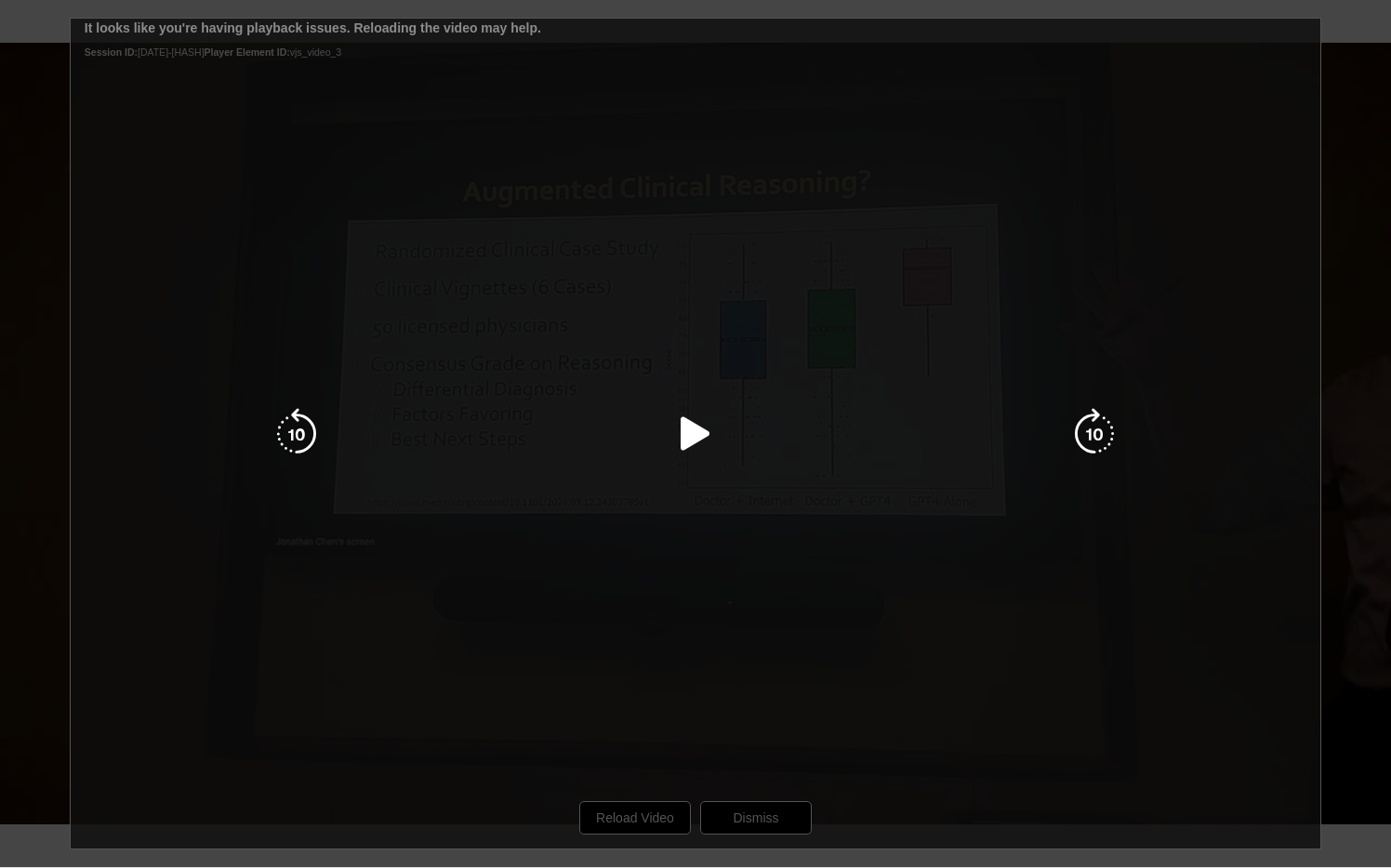 click on "10 seconds
Tap to unmute" at bounding box center [696, 433] 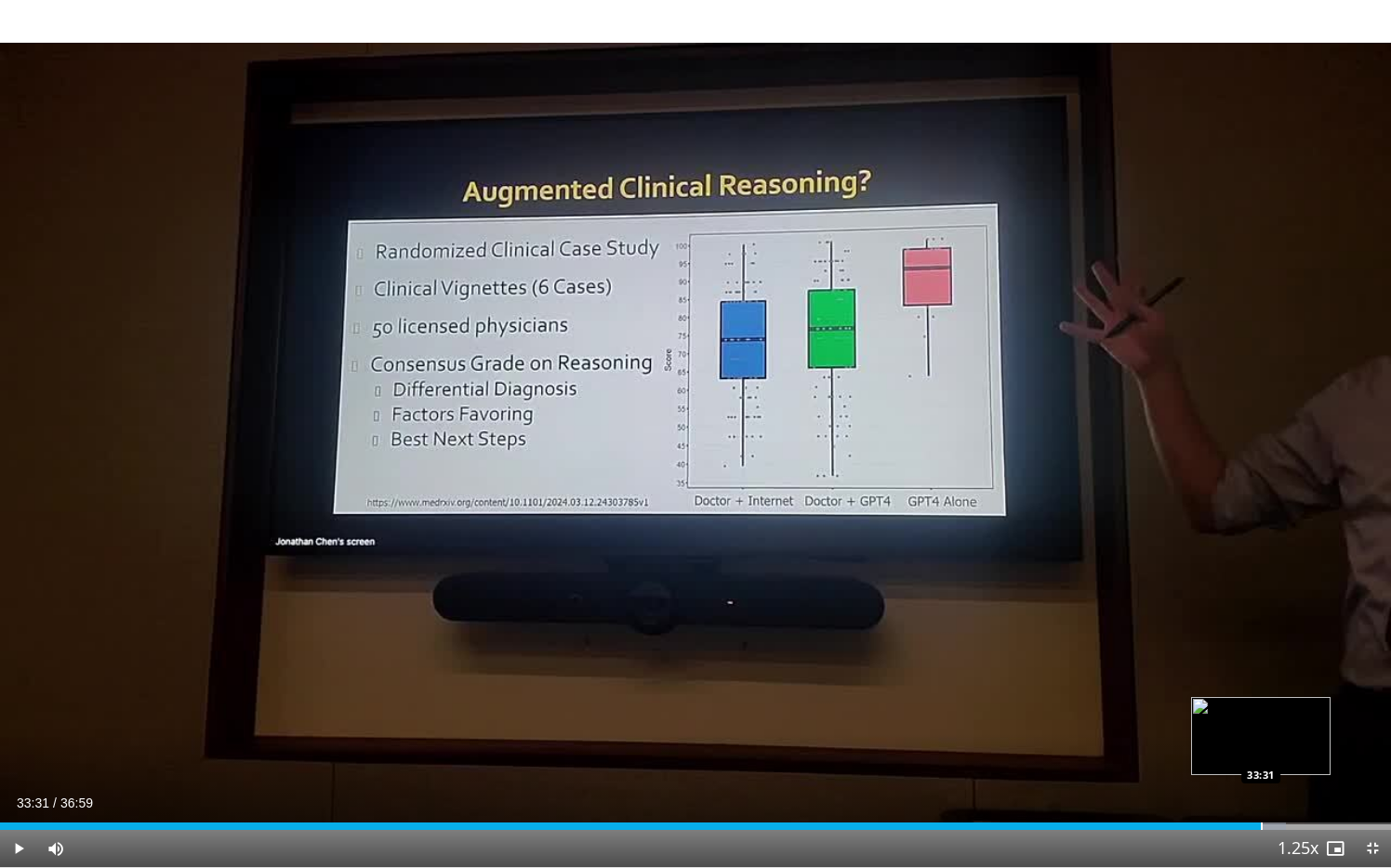 click at bounding box center (1262, 826) 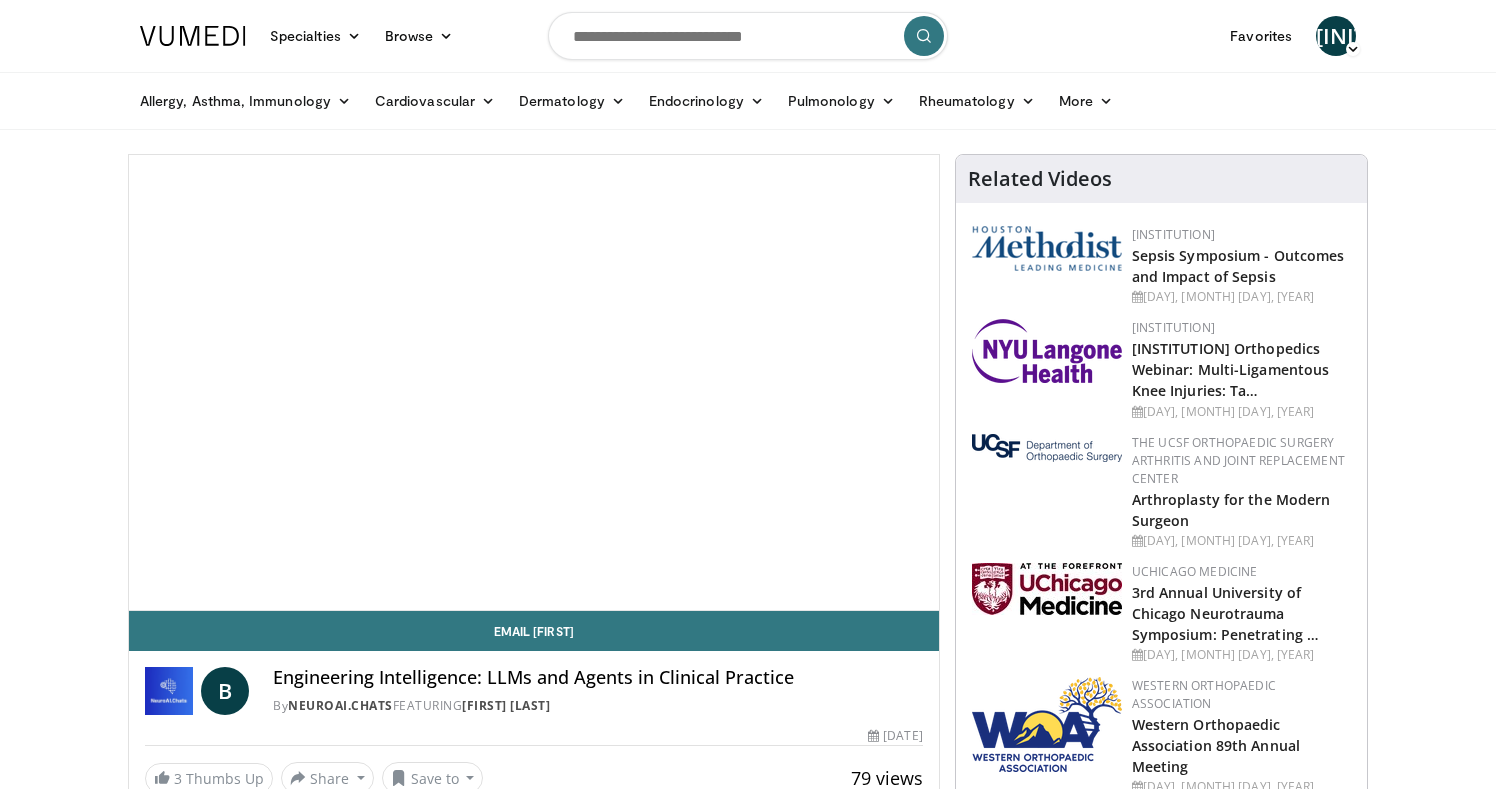 scroll, scrollTop: 0, scrollLeft: 0, axis: both 